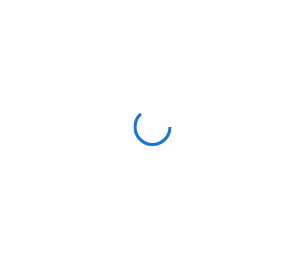 scroll, scrollTop: 0, scrollLeft: 0, axis: both 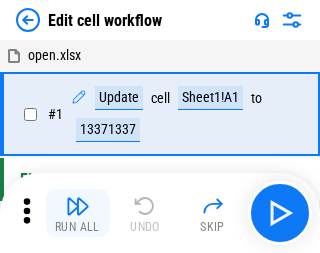 click at bounding box center [78, 206] 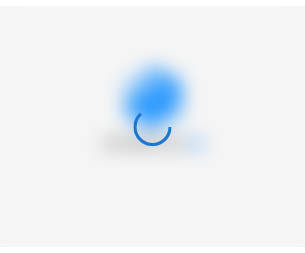 scroll, scrollTop: 0, scrollLeft: 0, axis: both 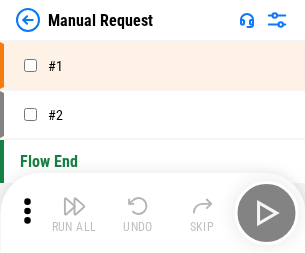 click at bounding box center [74, 206] 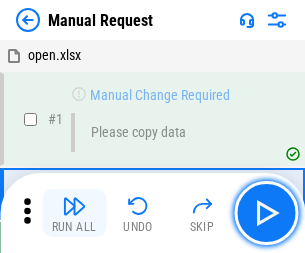 scroll, scrollTop: 68, scrollLeft: 0, axis: vertical 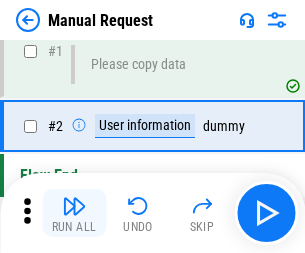 click at bounding box center (74, 206) 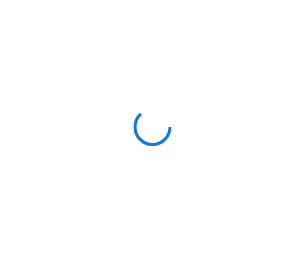scroll, scrollTop: 0, scrollLeft: 0, axis: both 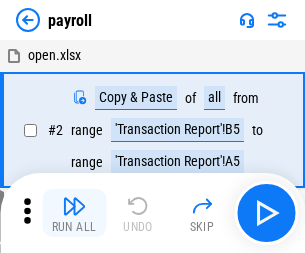 click at bounding box center (74, 206) 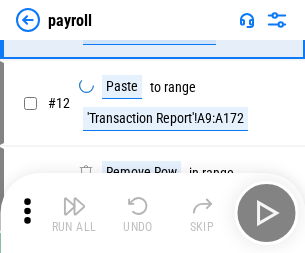 scroll, scrollTop: 122, scrollLeft: 0, axis: vertical 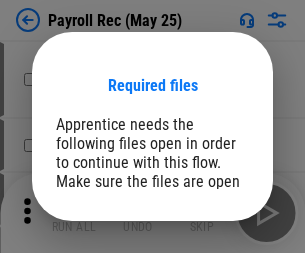 click on "Open" at bounding box center (209, 287) 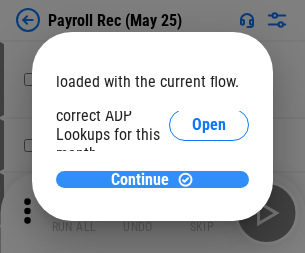 click on "Continue" at bounding box center (140, 180) 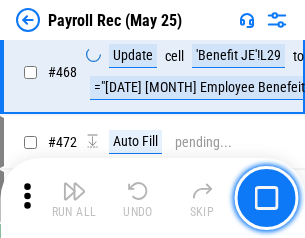 scroll, scrollTop: 10658, scrollLeft: 0, axis: vertical 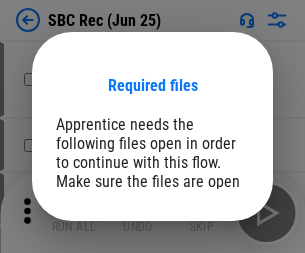 click on "Open" at bounding box center (209, 287) 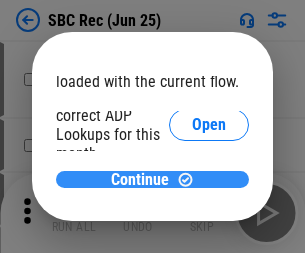 click on "Continue" at bounding box center [140, 180] 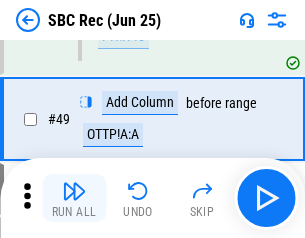 click at bounding box center [74, 191] 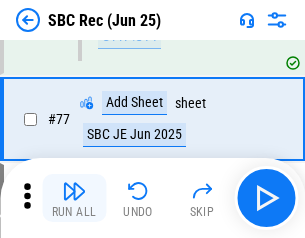 click at bounding box center [74, 191] 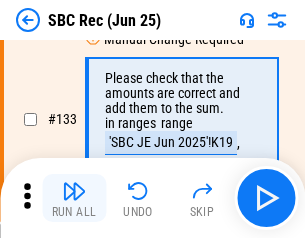 click at bounding box center (74, 191) 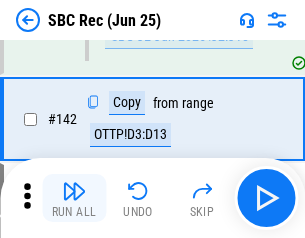 click at bounding box center [74, 191] 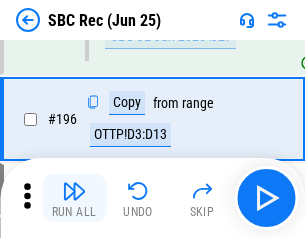 click at bounding box center [74, 191] 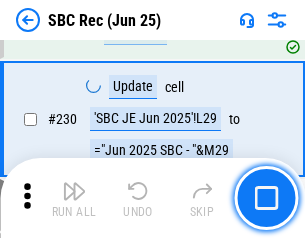 scroll, scrollTop: 6410, scrollLeft: 0, axis: vertical 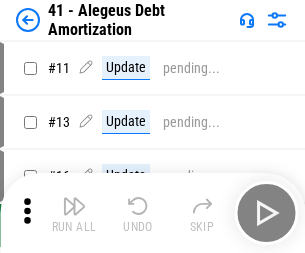 click at bounding box center [74, 206] 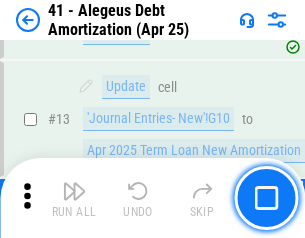 scroll, scrollTop: 247, scrollLeft: 0, axis: vertical 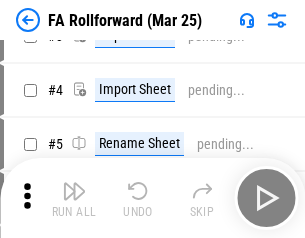 click at bounding box center [74, 191] 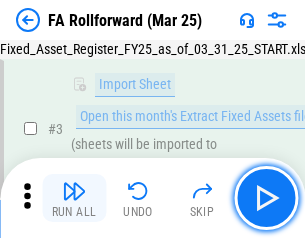 scroll, scrollTop: 184, scrollLeft: 0, axis: vertical 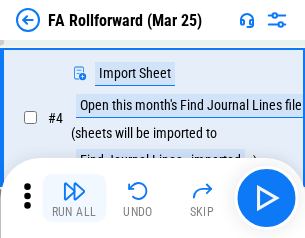 click at bounding box center (74, 191) 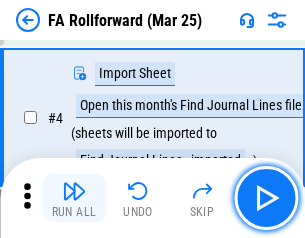scroll, scrollTop: 313, scrollLeft: 0, axis: vertical 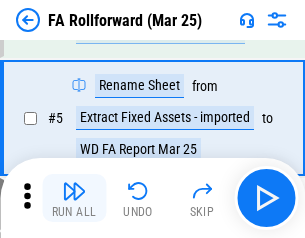 click at bounding box center [74, 191] 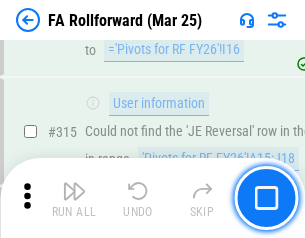 scroll, scrollTop: 9517, scrollLeft: 0, axis: vertical 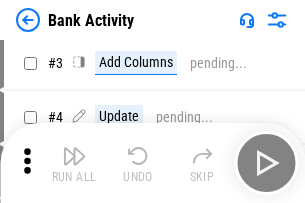 click at bounding box center (74, 156) 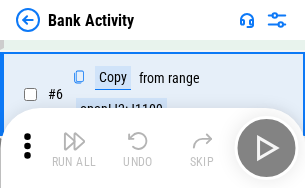 scroll, scrollTop: 192, scrollLeft: 0, axis: vertical 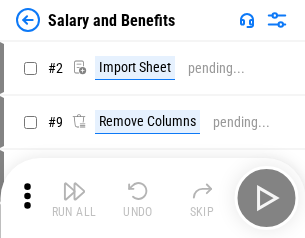 click at bounding box center [74, 191] 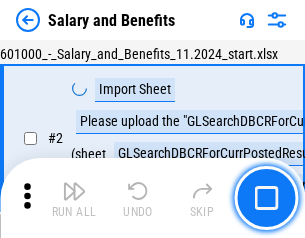 scroll, scrollTop: 145, scrollLeft: 0, axis: vertical 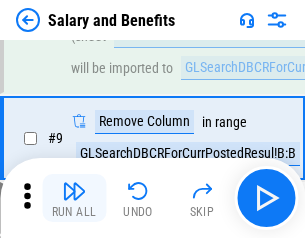 click at bounding box center [74, 191] 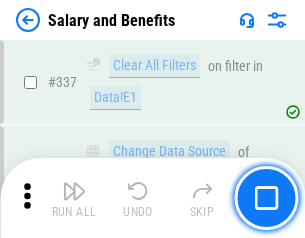 scroll, scrollTop: 9364, scrollLeft: 0, axis: vertical 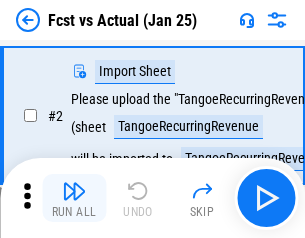 click at bounding box center (74, 191) 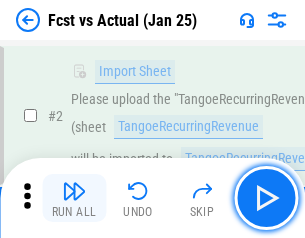 scroll, scrollTop: 187, scrollLeft: 0, axis: vertical 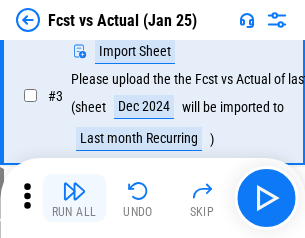 click at bounding box center (74, 191) 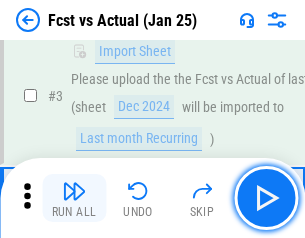 scroll, scrollTop: 300, scrollLeft: 0, axis: vertical 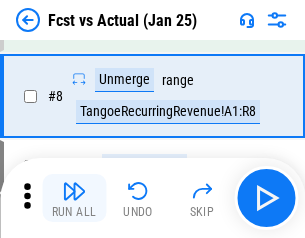 click at bounding box center (74, 191) 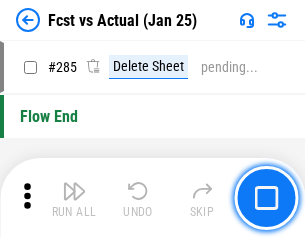 scroll, scrollTop: 9465, scrollLeft: 0, axis: vertical 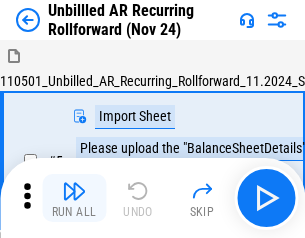 click at bounding box center (74, 191) 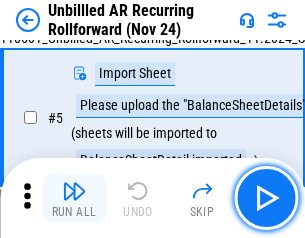 scroll, scrollTop: 188, scrollLeft: 0, axis: vertical 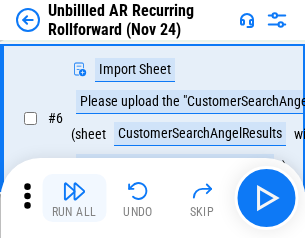 click at bounding box center (74, 191) 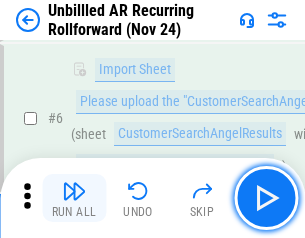 scroll, scrollTop: 322, scrollLeft: 0, axis: vertical 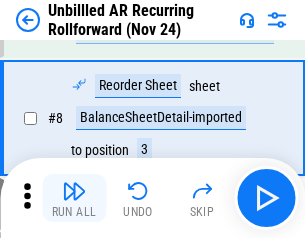 click at bounding box center [74, 191] 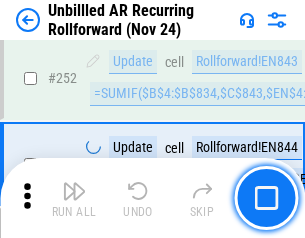 scroll, scrollTop: 6793, scrollLeft: 0, axis: vertical 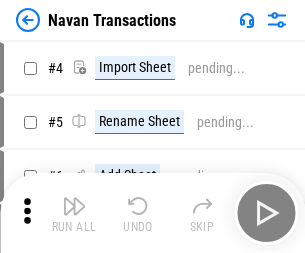 click at bounding box center (74, 206) 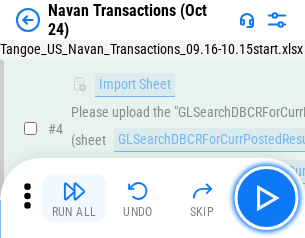 scroll, scrollTop: 168, scrollLeft: 0, axis: vertical 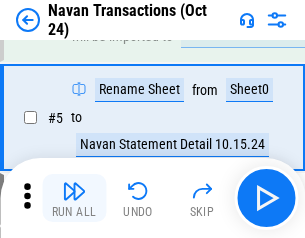 click at bounding box center [74, 191] 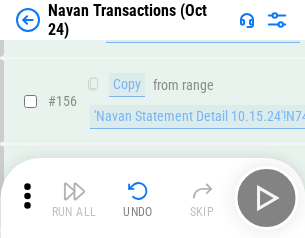scroll, scrollTop: 6484, scrollLeft: 0, axis: vertical 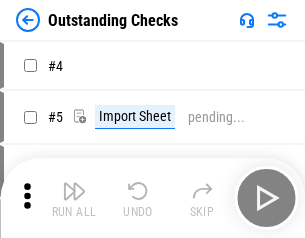 click at bounding box center [74, 191] 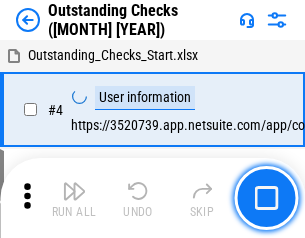 scroll, scrollTop: 209, scrollLeft: 0, axis: vertical 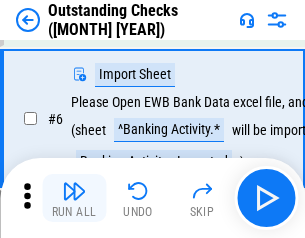 click at bounding box center (74, 191) 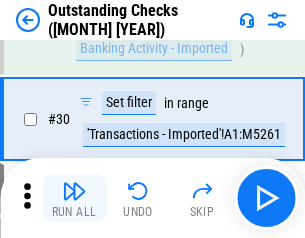 click at bounding box center (74, 191) 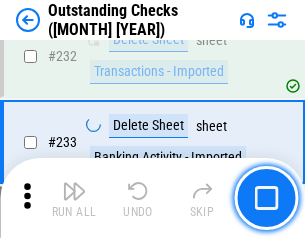 scroll, scrollTop: 6027, scrollLeft: 0, axis: vertical 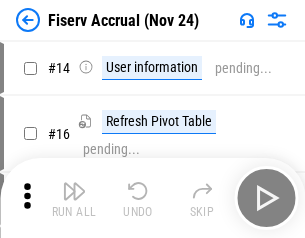 click at bounding box center (74, 191) 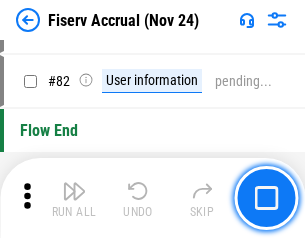 scroll, scrollTop: 2605, scrollLeft: 0, axis: vertical 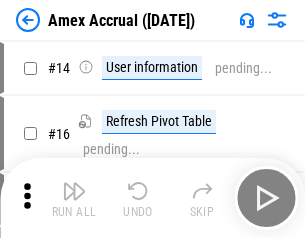 click at bounding box center (74, 191) 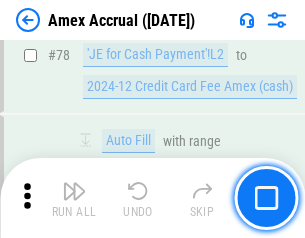 scroll, scrollTop: 2550, scrollLeft: 0, axis: vertical 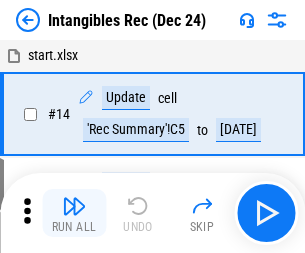 click at bounding box center (74, 206) 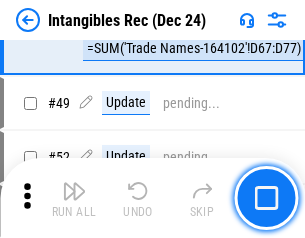 scroll, scrollTop: 779, scrollLeft: 0, axis: vertical 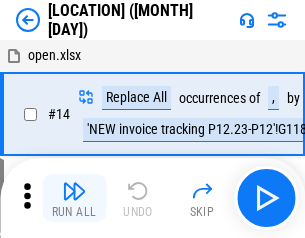 click at bounding box center (74, 191) 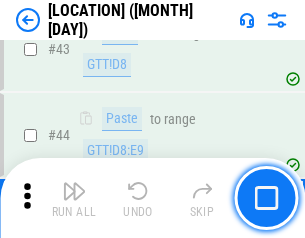 scroll, scrollTop: 2501, scrollLeft: 0, axis: vertical 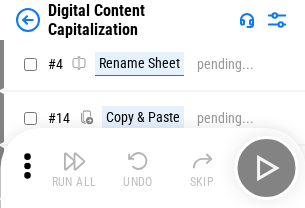 click at bounding box center (74, 161) 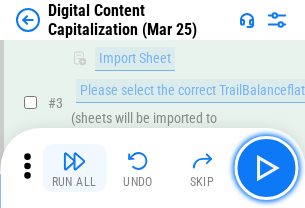 scroll, scrollTop: 187, scrollLeft: 0, axis: vertical 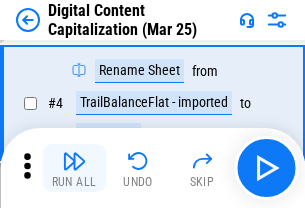 click at bounding box center (74, 161) 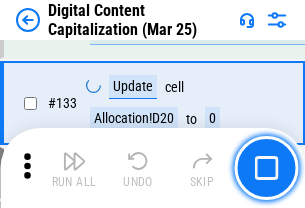 scroll, scrollTop: 2121, scrollLeft: 0, axis: vertical 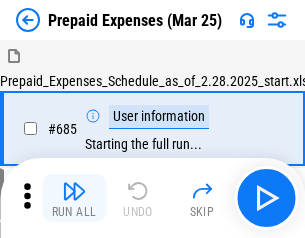 click at bounding box center (74, 191) 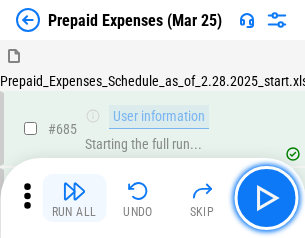 scroll, scrollTop: 4993, scrollLeft: 0, axis: vertical 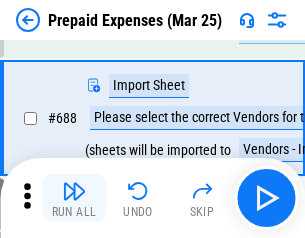 click at bounding box center [74, 191] 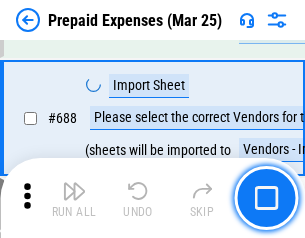scroll, scrollTop: 5095, scrollLeft: 0, axis: vertical 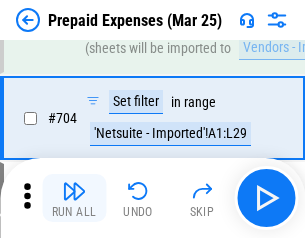 click at bounding box center (74, 191) 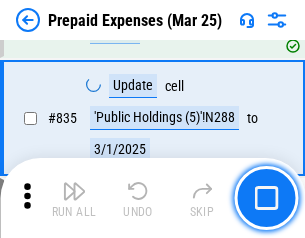 scroll, scrollTop: 7985, scrollLeft: 0, axis: vertical 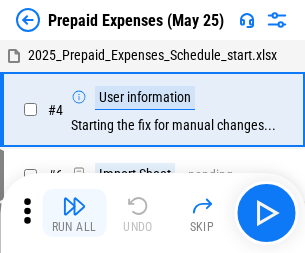 click at bounding box center (74, 206) 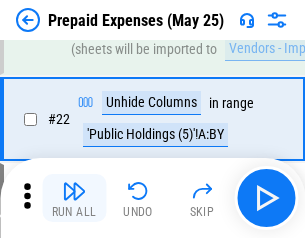 click at bounding box center [74, 191] 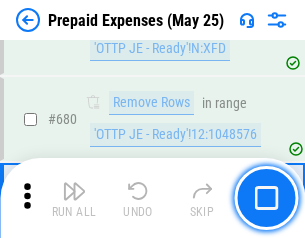 scroll, scrollTop: 6734, scrollLeft: 0, axis: vertical 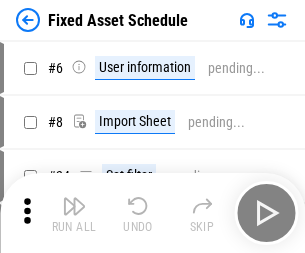click at bounding box center [74, 206] 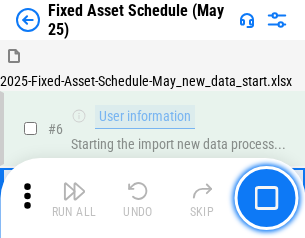 scroll, scrollTop: 210, scrollLeft: 0, axis: vertical 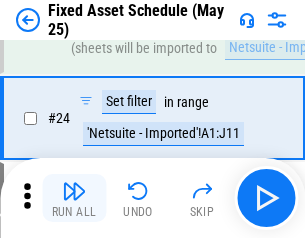 click at bounding box center [74, 191] 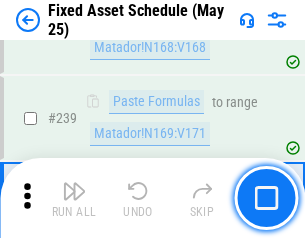 scroll, scrollTop: 6149, scrollLeft: 0, axis: vertical 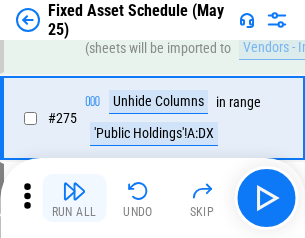 click at bounding box center [74, 191] 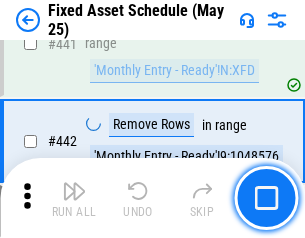 scroll, scrollTop: 8848, scrollLeft: 0, axis: vertical 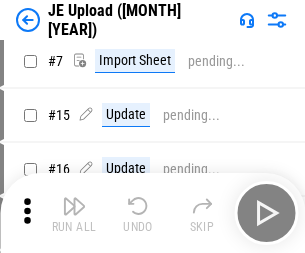 click at bounding box center [74, 206] 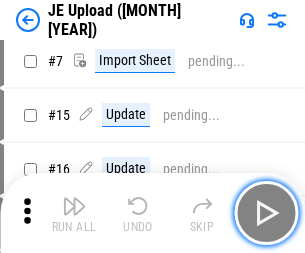 scroll, scrollTop: 145, scrollLeft: 0, axis: vertical 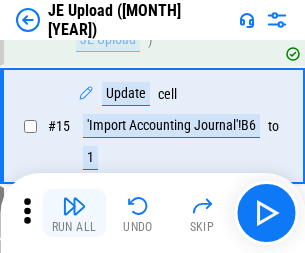 click at bounding box center (74, 206) 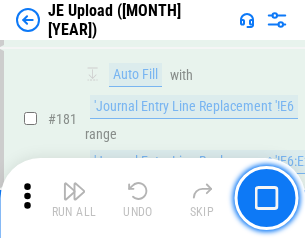 scroll, scrollTop: 4223, scrollLeft: 0, axis: vertical 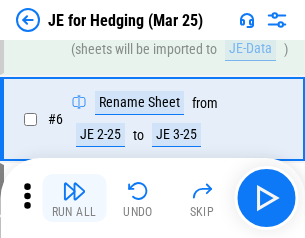 click at bounding box center [74, 191] 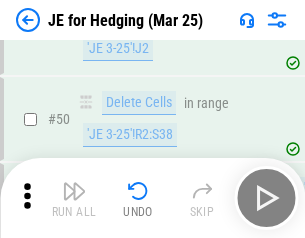 scroll, scrollTop: 1295, scrollLeft: 0, axis: vertical 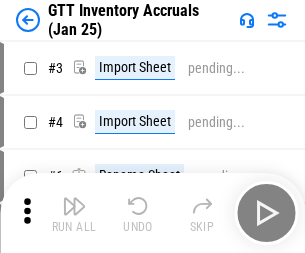 click at bounding box center (74, 206) 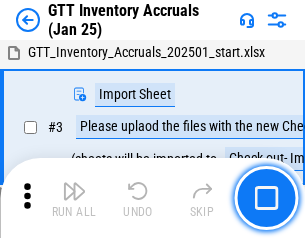 scroll, scrollTop: 129, scrollLeft: 0, axis: vertical 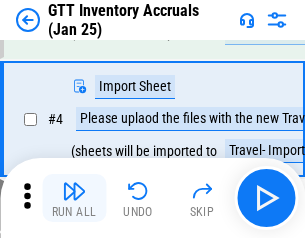 click at bounding box center [74, 191] 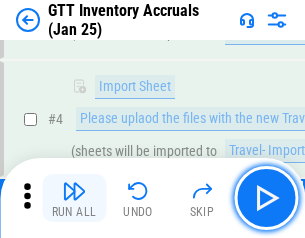 scroll, scrollTop: 231, scrollLeft: 0, axis: vertical 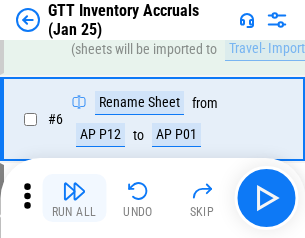 click at bounding box center (74, 191) 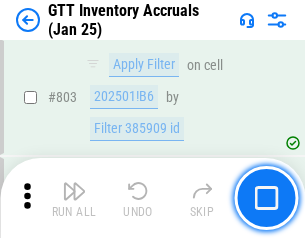 scroll, scrollTop: 15134, scrollLeft: 0, axis: vertical 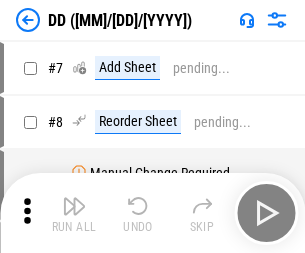 click at bounding box center (74, 206) 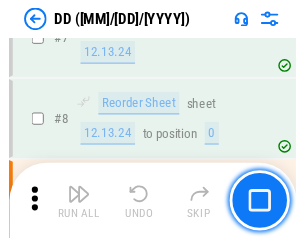 scroll, scrollTop: 201, scrollLeft: 0, axis: vertical 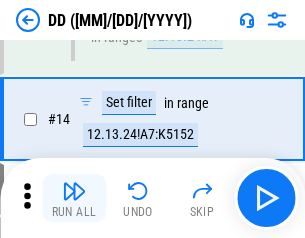 click at bounding box center [74, 191] 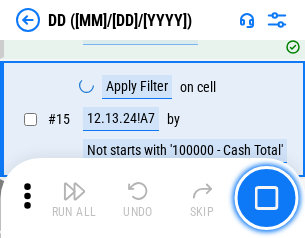 scroll, scrollTop: 521, scrollLeft: 0, axis: vertical 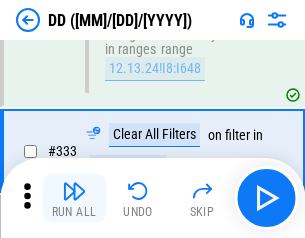 click at bounding box center [74, 191] 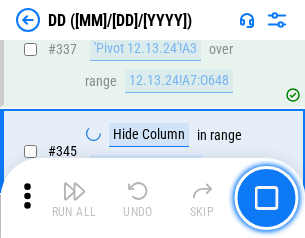 scroll, scrollTop: 9296, scrollLeft: 0, axis: vertical 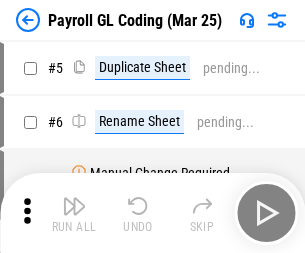 click at bounding box center (74, 206) 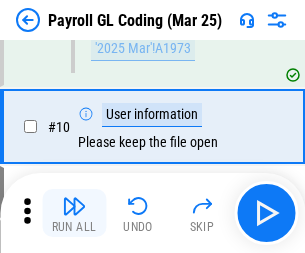 click at bounding box center (74, 206) 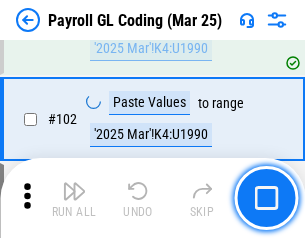 scroll, scrollTop: 4684, scrollLeft: 0, axis: vertical 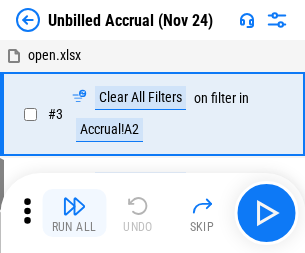 click at bounding box center [74, 206] 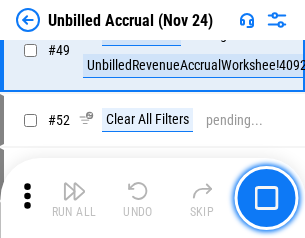 scroll, scrollTop: 1814, scrollLeft: 0, axis: vertical 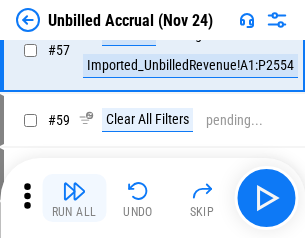 click at bounding box center [74, 191] 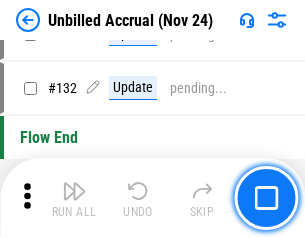 scroll, scrollTop: 5934, scrollLeft: 0, axis: vertical 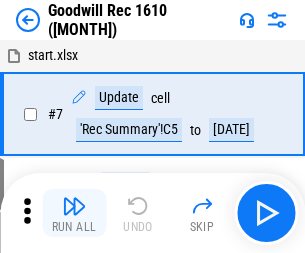 click at bounding box center [74, 206] 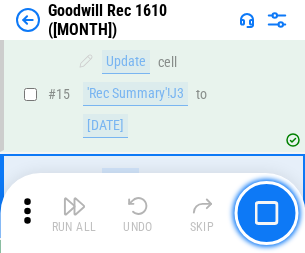 scroll, scrollTop: 342, scrollLeft: 0, axis: vertical 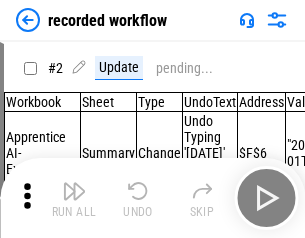 click at bounding box center (74, 191) 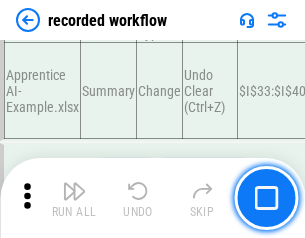 scroll, scrollTop: 6251, scrollLeft: 0, axis: vertical 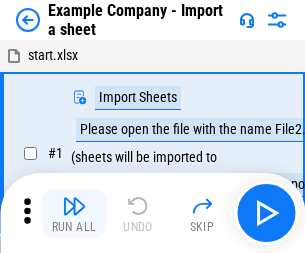 click at bounding box center (74, 206) 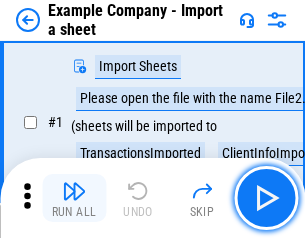 scroll, scrollTop: 168, scrollLeft: 0, axis: vertical 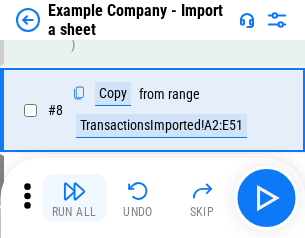 click at bounding box center [74, 191] 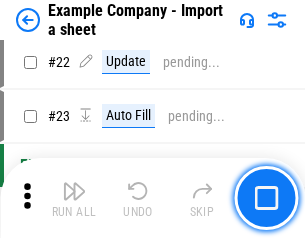 scroll, scrollTop: 426, scrollLeft: 0, axis: vertical 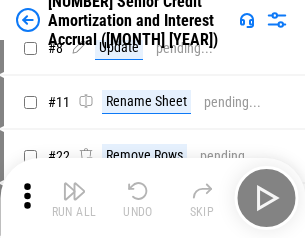 click at bounding box center (74, 191) 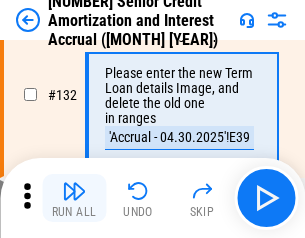 click at bounding box center (74, 191) 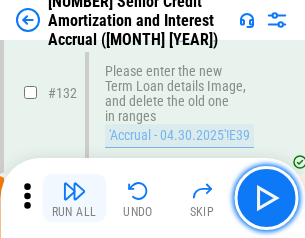 scroll, scrollTop: 2045, scrollLeft: 0, axis: vertical 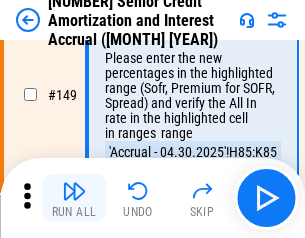 click at bounding box center (74, 191) 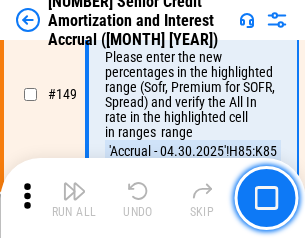 scroll, scrollTop: 2232, scrollLeft: 0, axis: vertical 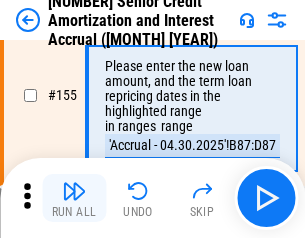 click at bounding box center (74, 191) 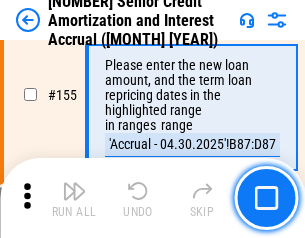 scroll, scrollTop: 2363, scrollLeft: 0, axis: vertical 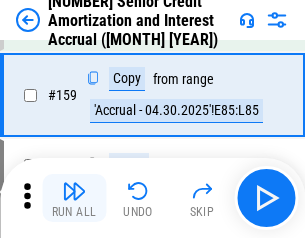click at bounding box center (74, 191) 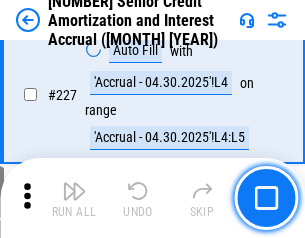 scroll, scrollTop: 4404, scrollLeft: 0, axis: vertical 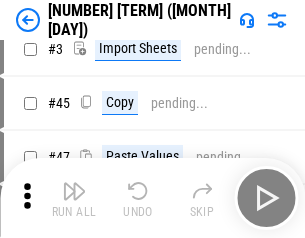 click at bounding box center [74, 191] 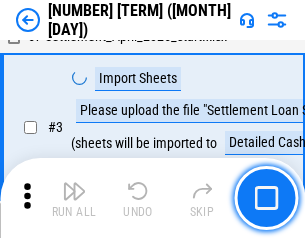 click at bounding box center (74, 191) 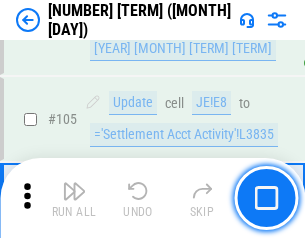 scroll, scrollTop: 1263, scrollLeft: 0, axis: vertical 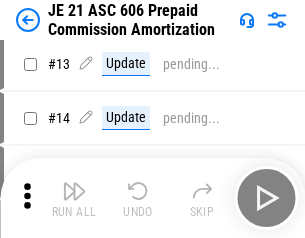 click at bounding box center [74, 191] 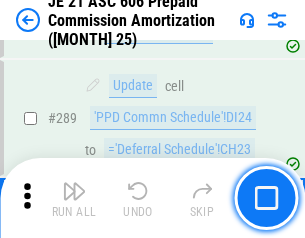 scroll, scrollTop: 3680, scrollLeft: 0, axis: vertical 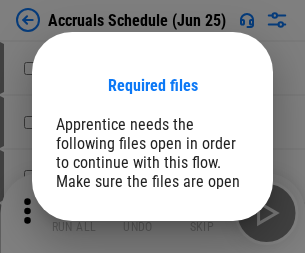click on "Open" at bounding box center [209, 278] 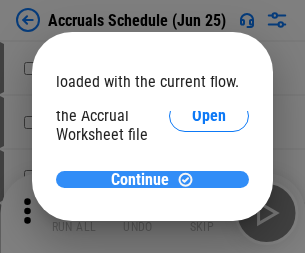 click on "Continue" at bounding box center (140, 180) 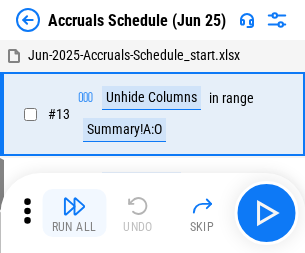 click at bounding box center [74, 206] 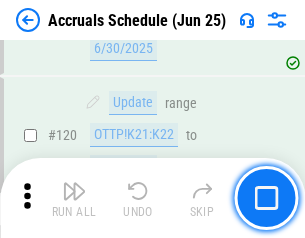 scroll, scrollTop: 2736, scrollLeft: 0, axis: vertical 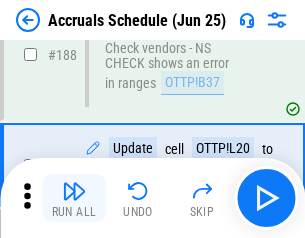 click at bounding box center (74, 191) 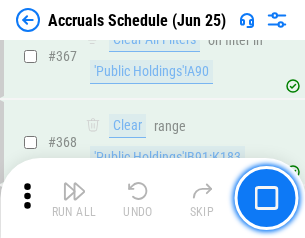 scroll, scrollTop: 6200, scrollLeft: 0, axis: vertical 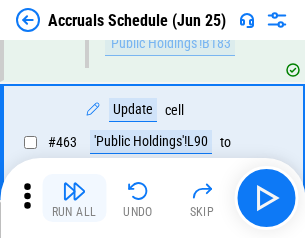 click at bounding box center (74, 191) 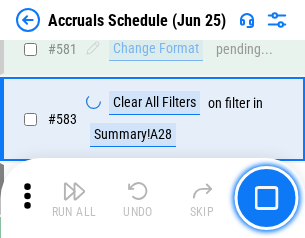 scroll, scrollTop: 8907, scrollLeft: 0, axis: vertical 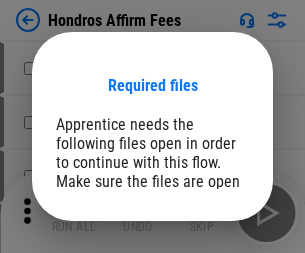 click on "Open" at bounding box center [209, 268] 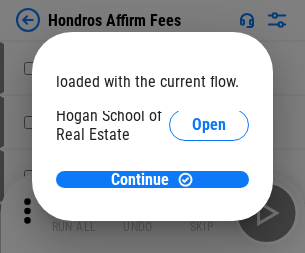 click on "Open" at bounding box center [209, 221] 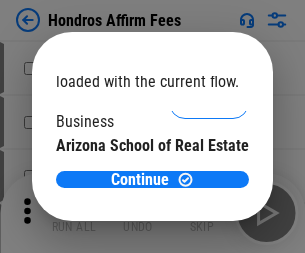 click on "Open" at bounding box center (209, 195) 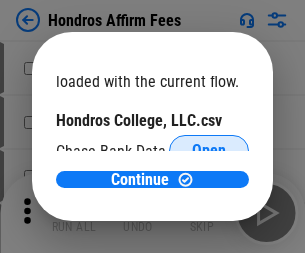 click on "Open" at bounding box center (209, 151) 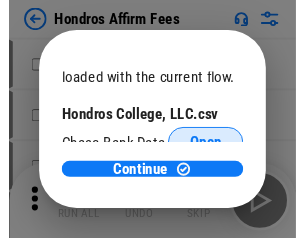 scroll, scrollTop: 314, scrollLeft: 0, axis: vertical 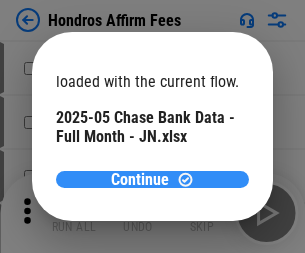 click on "Continue" at bounding box center [140, 180] 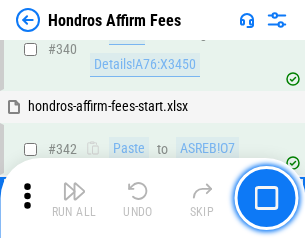 scroll, scrollTop: 4545, scrollLeft: 0, axis: vertical 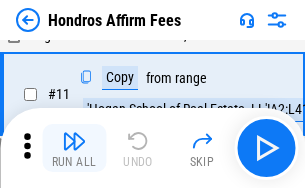 click at bounding box center (74, 141) 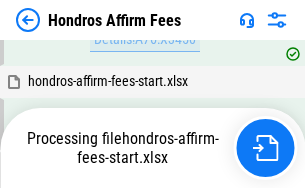 scroll, scrollTop: 4570, scrollLeft: 0, axis: vertical 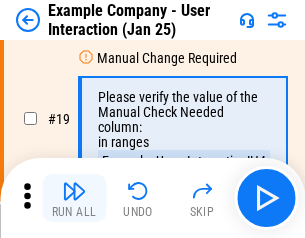 click at bounding box center (74, 191) 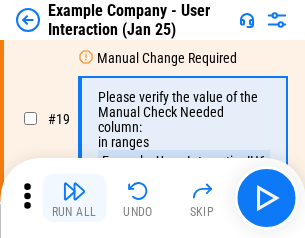 click at bounding box center [74, 191] 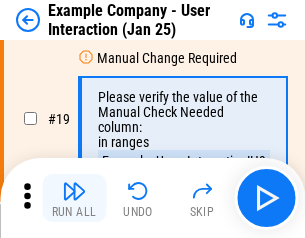 click at bounding box center (74, 191) 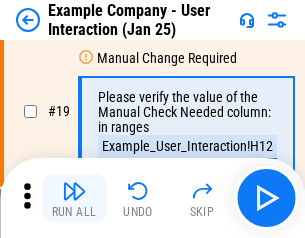 click at bounding box center [74, 191] 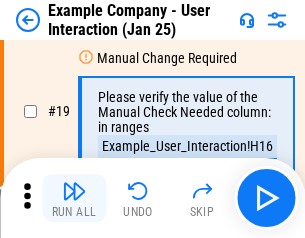 click at bounding box center [74, 191] 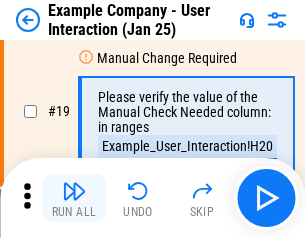 click at bounding box center (74, 191) 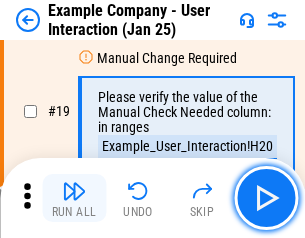scroll, scrollTop: 537, scrollLeft: 0, axis: vertical 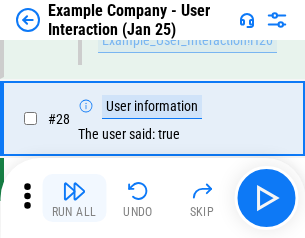 click at bounding box center (74, 191) 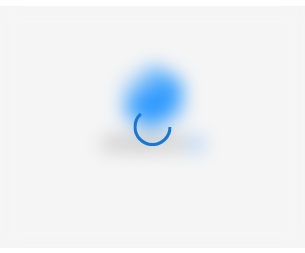 scroll, scrollTop: 0, scrollLeft: 0, axis: both 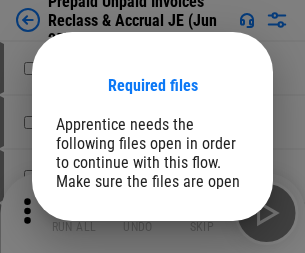 click on "Open" at bounding box center (209, 278) 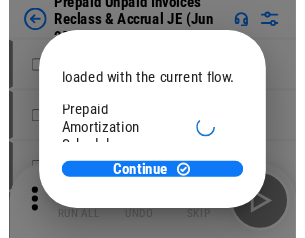 scroll, scrollTop: 119, scrollLeft: 0, axis: vertical 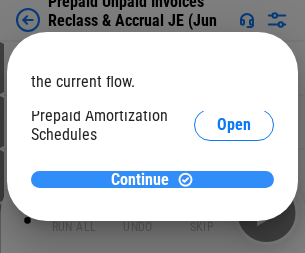 click on "Continue" at bounding box center [140, 180] 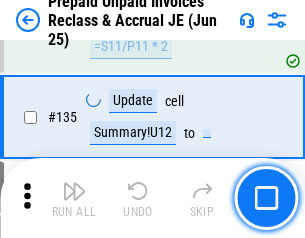 scroll, scrollTop: 2592, scrollLeft: 0, axis: vertical 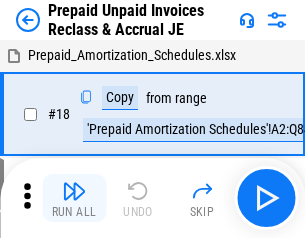 click at bounding box center [74, 191] 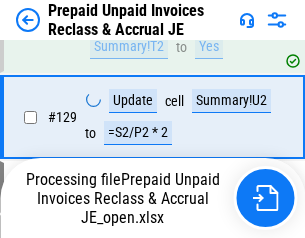 scroll, scrollTop: 1428, scrollLeft: 0, axis: vertical 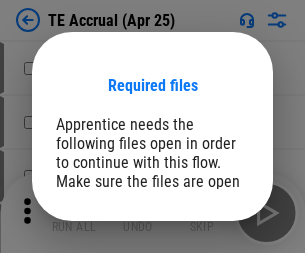 click on "Open" at bounding box center (209, 287) 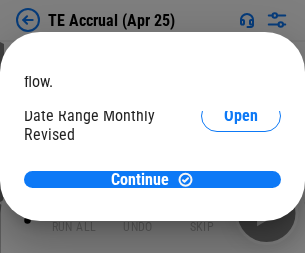 scroll, scrollTop: 119, scrollLeft: 0, axis: vertical 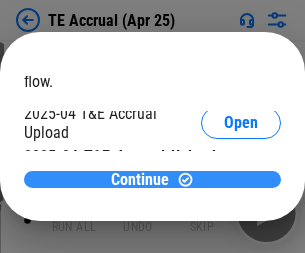 click on "Continue" at bounding box center [140, 180] 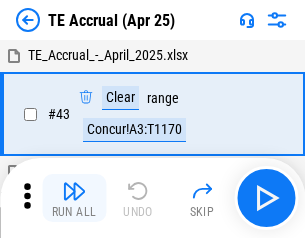 click at bounding box center (74, 191) 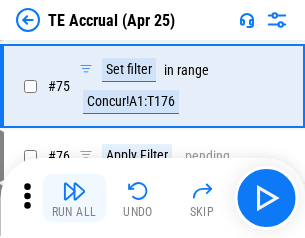click at bounding box center [74, 191] 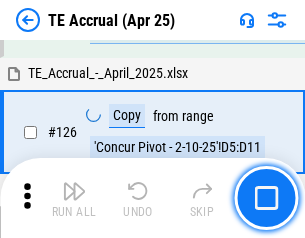 scroll, scrollTop: 3928, scrollLeft: 0, axis: vertical 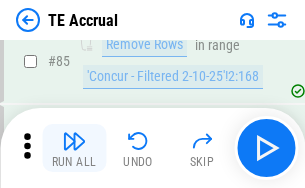 click at bounding box center [74, 141] 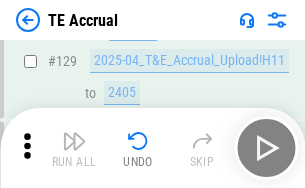 scroll, scrollTop: 4178, scrollLeft: 0, axis: vertical 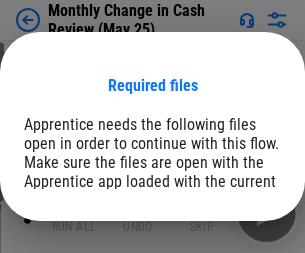 click on "Open" at bounding box center [241, 246] 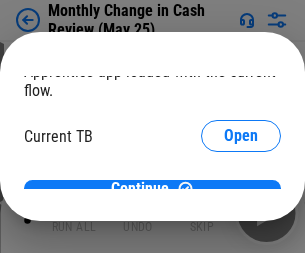 click on "Open" at bounding box center [241, 197] 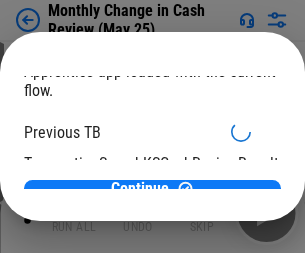 scroll, scrollTop: 65, scrollLeft: 0, axis: vertical 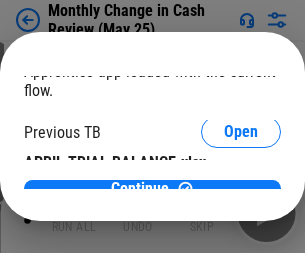 click on "Open" at bounding box center [326, 193] 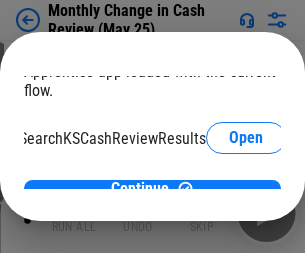 scroll, scrollTop: 126, scrollLeft: 80, axis: both 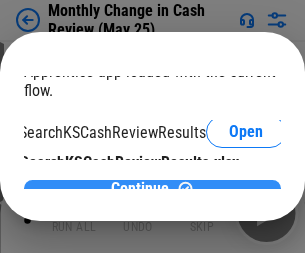 click on "Continue" at bounding box center [140, 189] 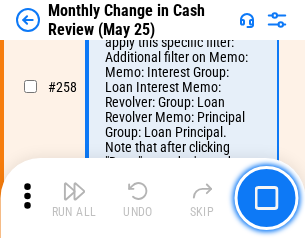 scroll, scrollTop: 5369, scrollLeft: 0, axis: vertical 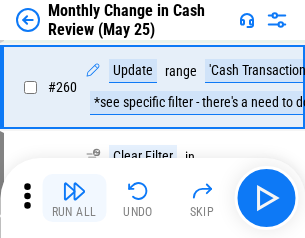 click at bounding box center [74, 191] 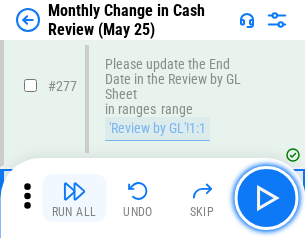 scroll, scrollTop: 6051, scrollLeft: 0, axis: vertical 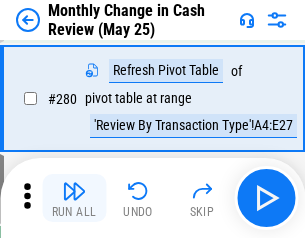 click at bounding box center [74, 191] 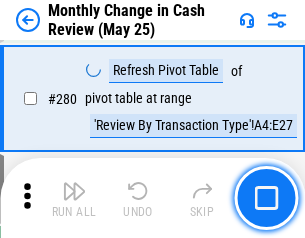 scroll, scrollTop: 6194, scrollLeft: 0, axis: vertical 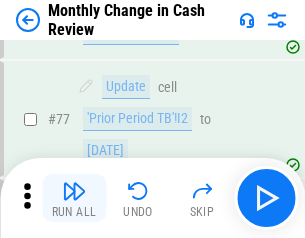 click at bounding box center [74, 191] 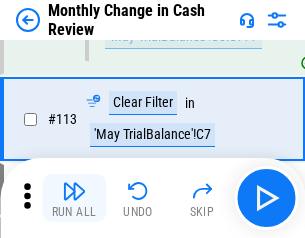 click at bounding box center (74, 191) 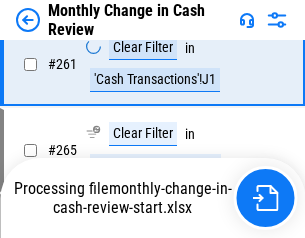 scroll, scrollTop: 3975, scrollLeft: 0, axis: vertical 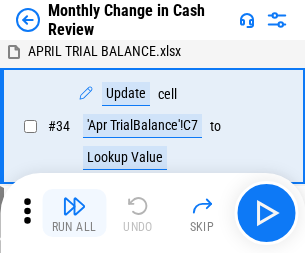 click at bounding box center [74, 206] 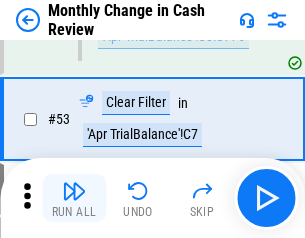 click at bounding box center [74, 191] 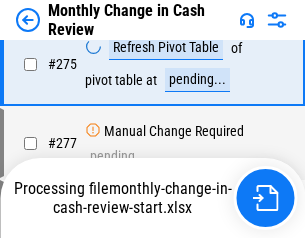 scroll, scrollTop: 6028, scrollLeft: 0, axis: vertical 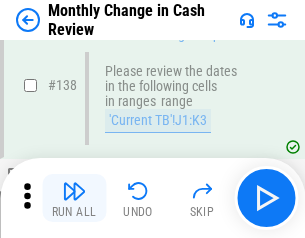 click at bounding box center [74, 191] 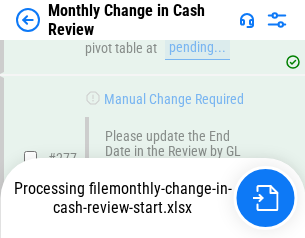scroll, scrollTop: 6028, scrollLeft: 0, axis: vertical 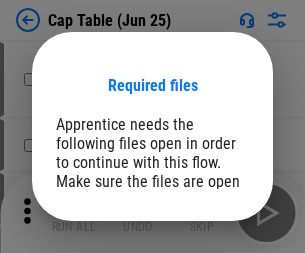 click on "Open" at bounding box center (209, 268) 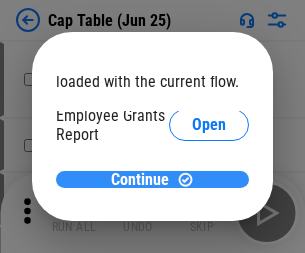 click on "Continue" at bounding box center [140, 180] 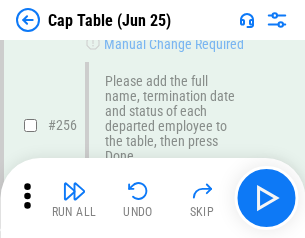 scroll, scrollTop: 9435, scrollLeft: 0, axis: vertical 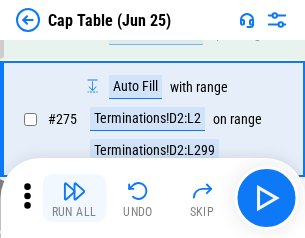 click at bounding box center (74, 191) 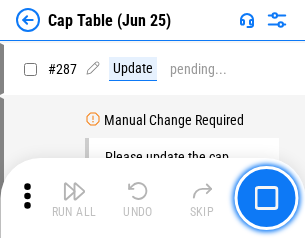 scroll, scrollTop: 10343, scrollLeft: 0, axis: vertical 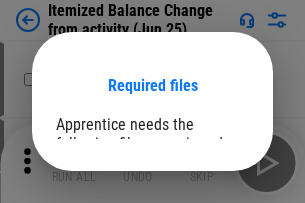 click on "Open" at bounding box center (209, 278) 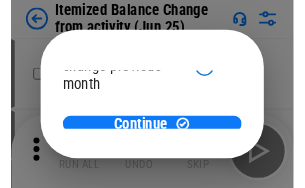 scroll, scrollTop: 146, scrollLeft: 0, axis: vertical 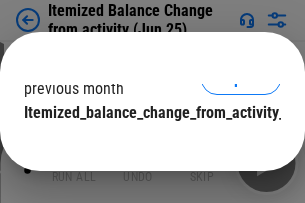 click on "Continue" at bounding box center (140, 153) 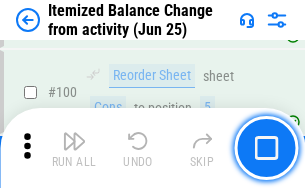 scroll, scrollTop: 3329, scrollLeft: 0, axis: vertical 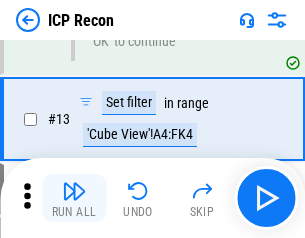 click at bounding box center (74, 191) 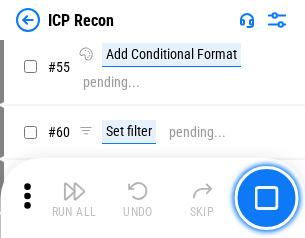 scroll, scrollTop: 1743, scrollLeft: 0, axis: vertical 